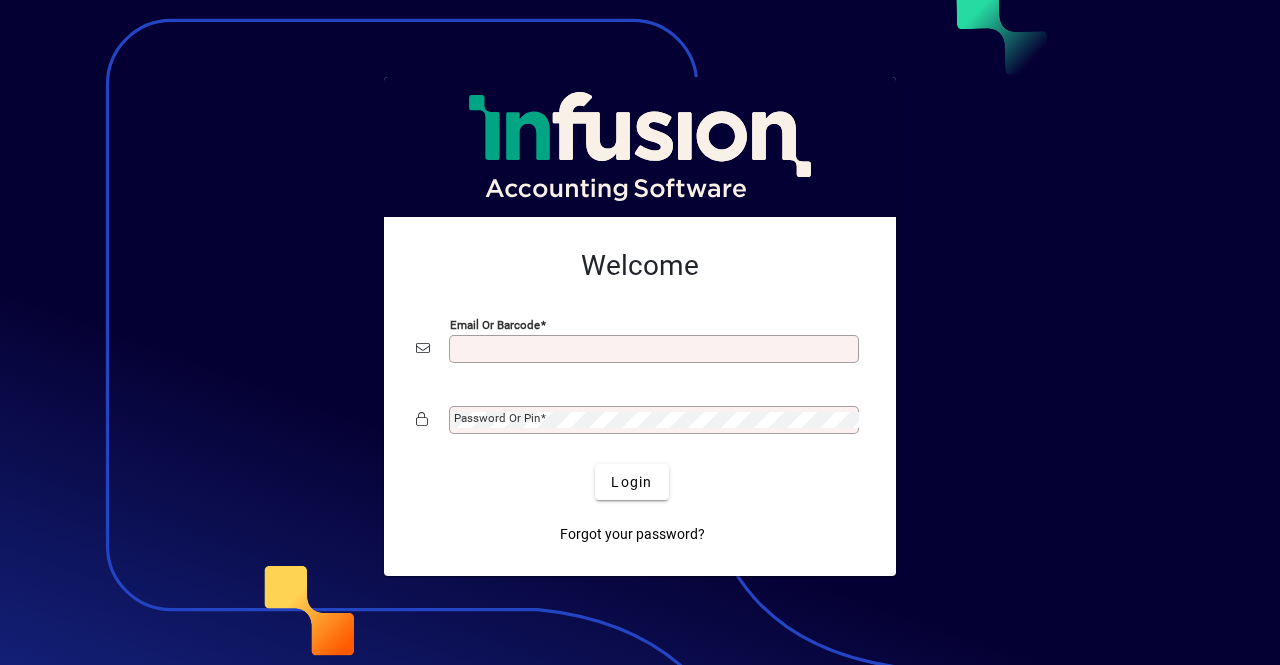 scroll, scrollTop: 0, scrollLeft: 0, axis: both 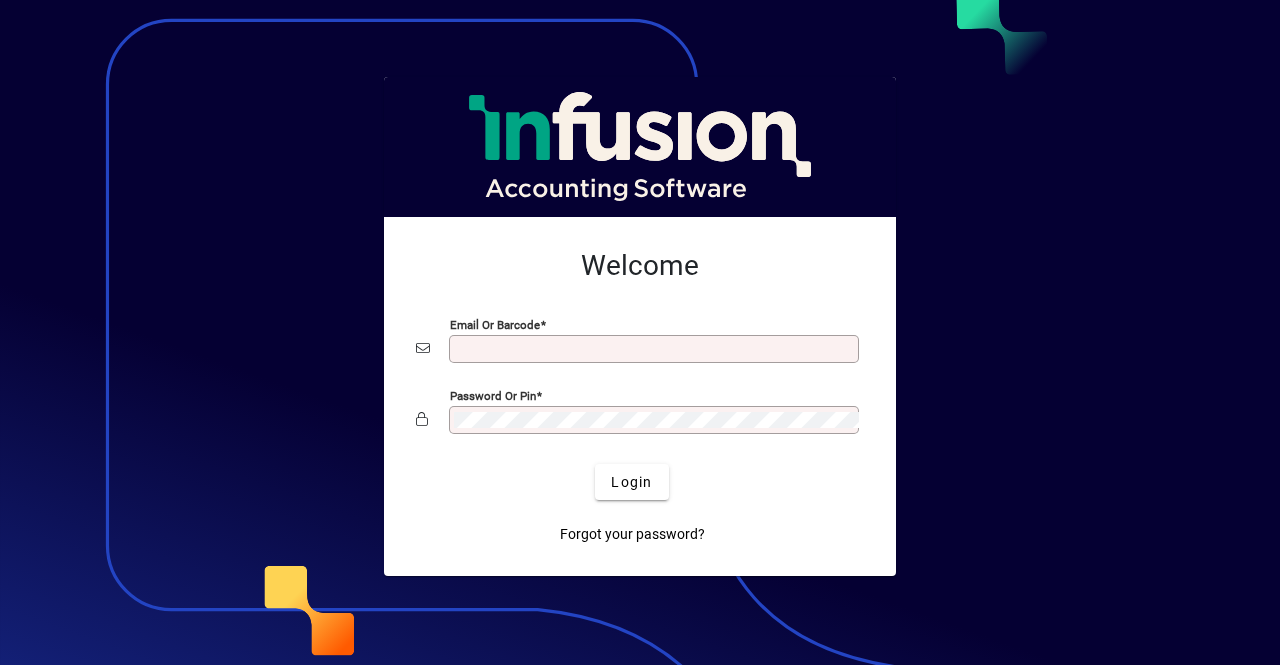 type on "**********" 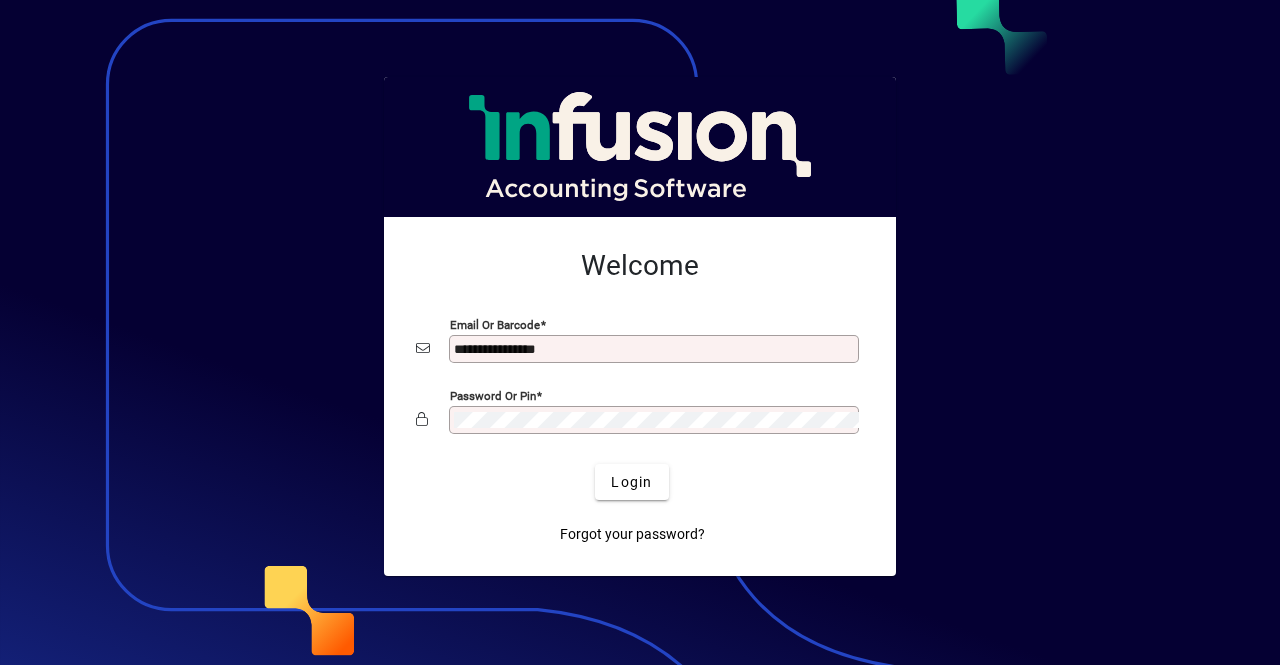 click on "Forgot your password?" 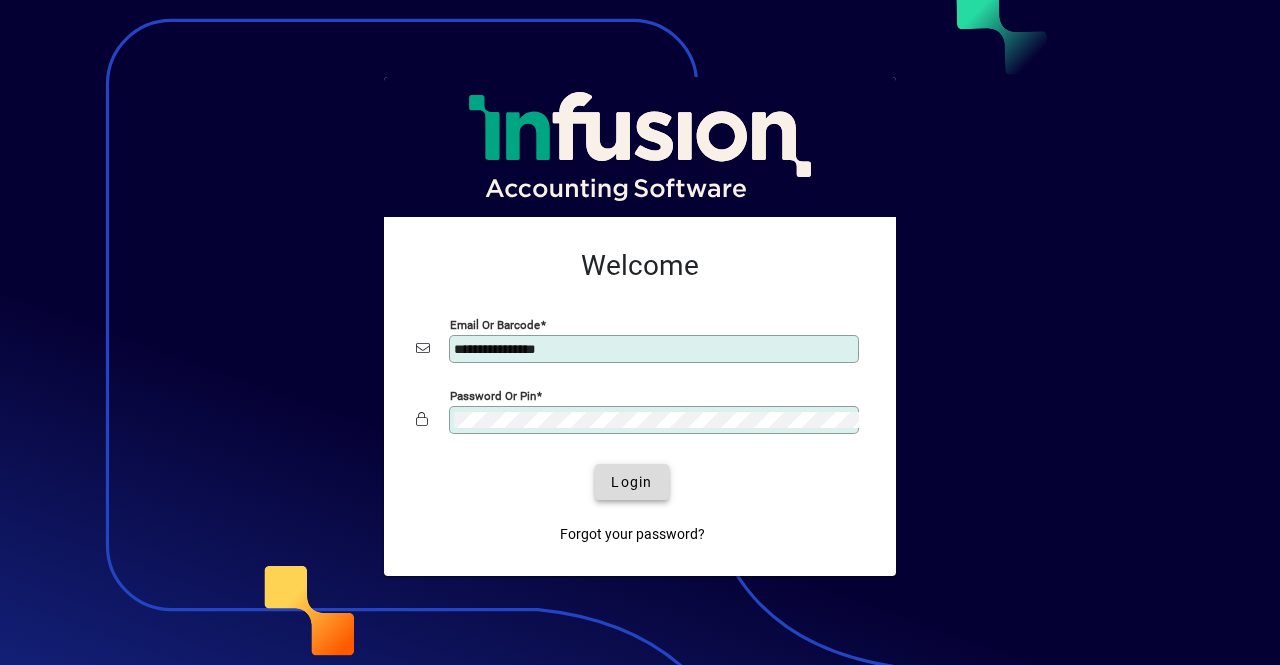 click on "Login" 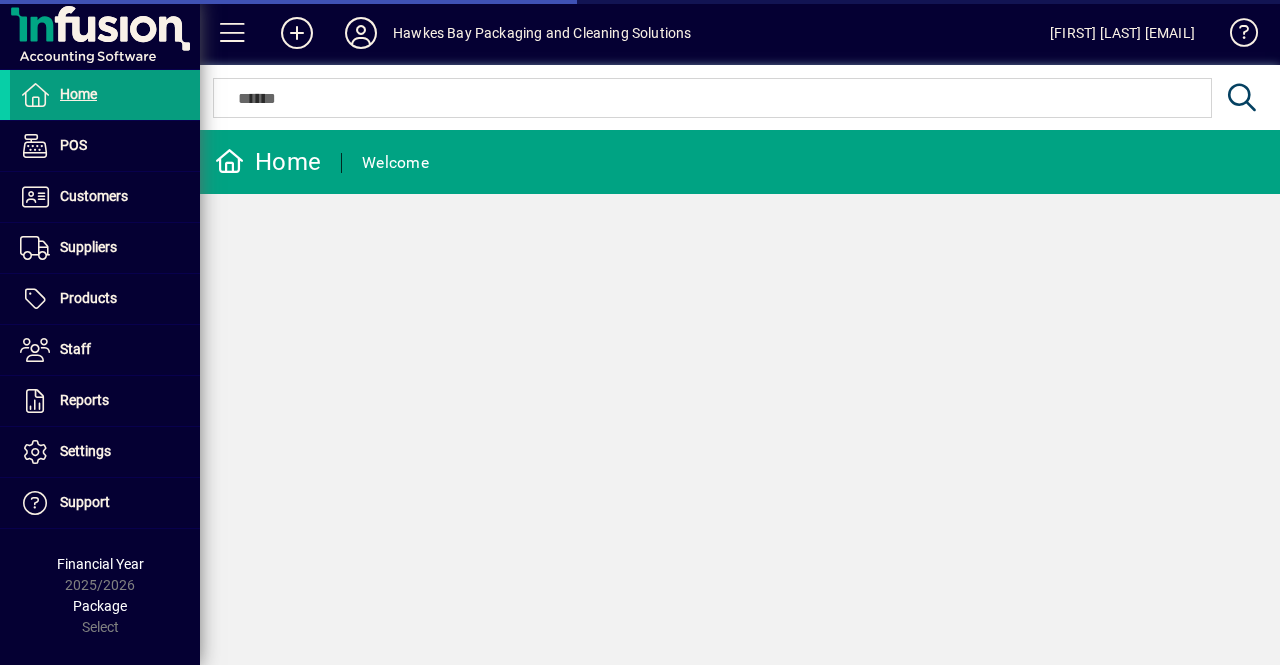 scroll, scrollTop: 0, scrollLeft: 0, axis: both 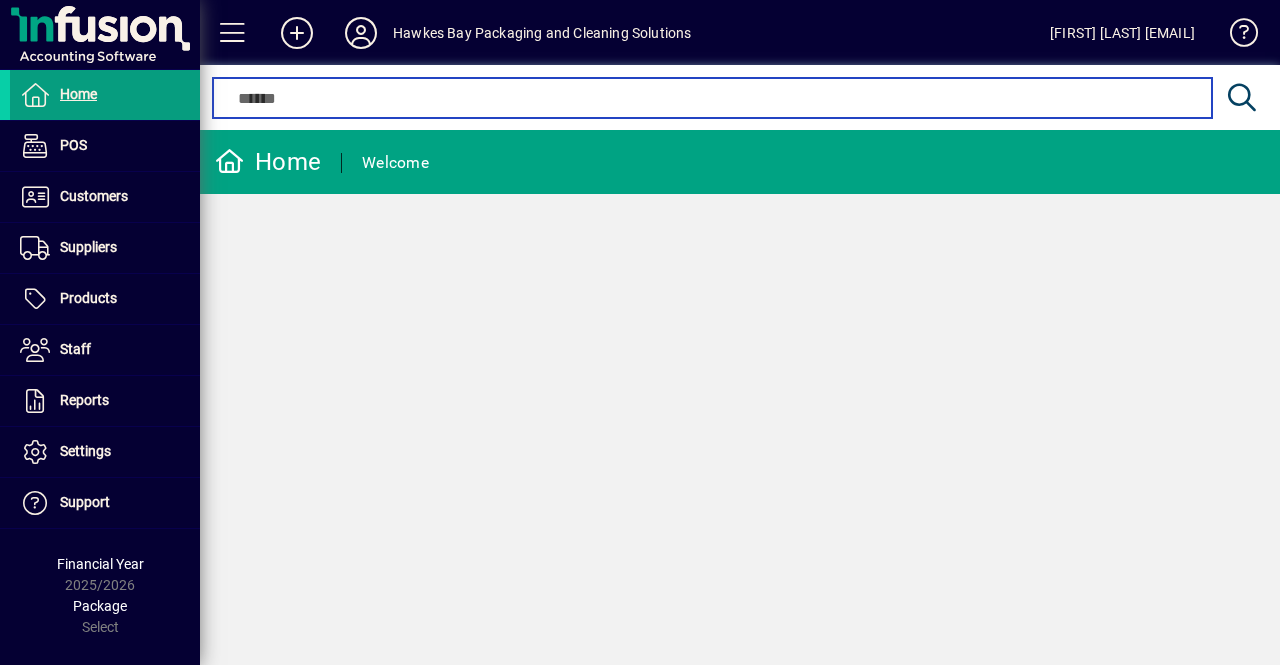 drag, startPoint x: 98, startPoint y: 191, endPoint x: 336, endPoint y: 107, distance: 252.3886 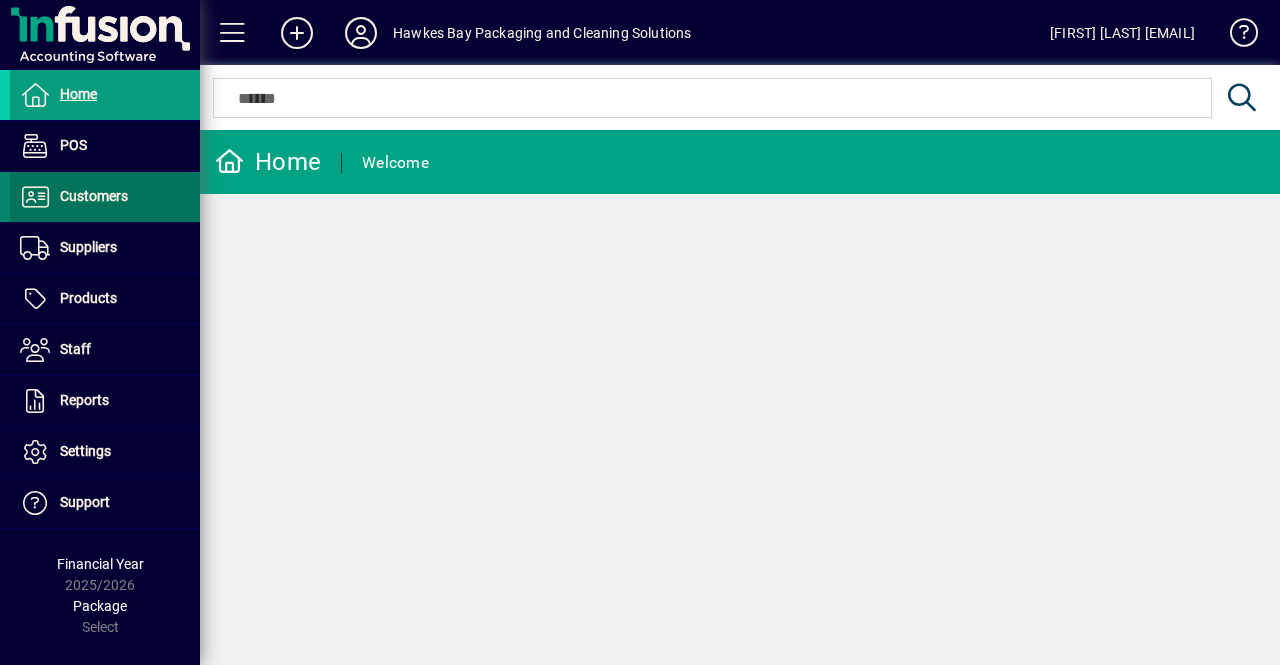 drag, startPoint x: 336, startPoint y: 107, endPoint x: 97, endPoint y: 207, distance: 259.0772 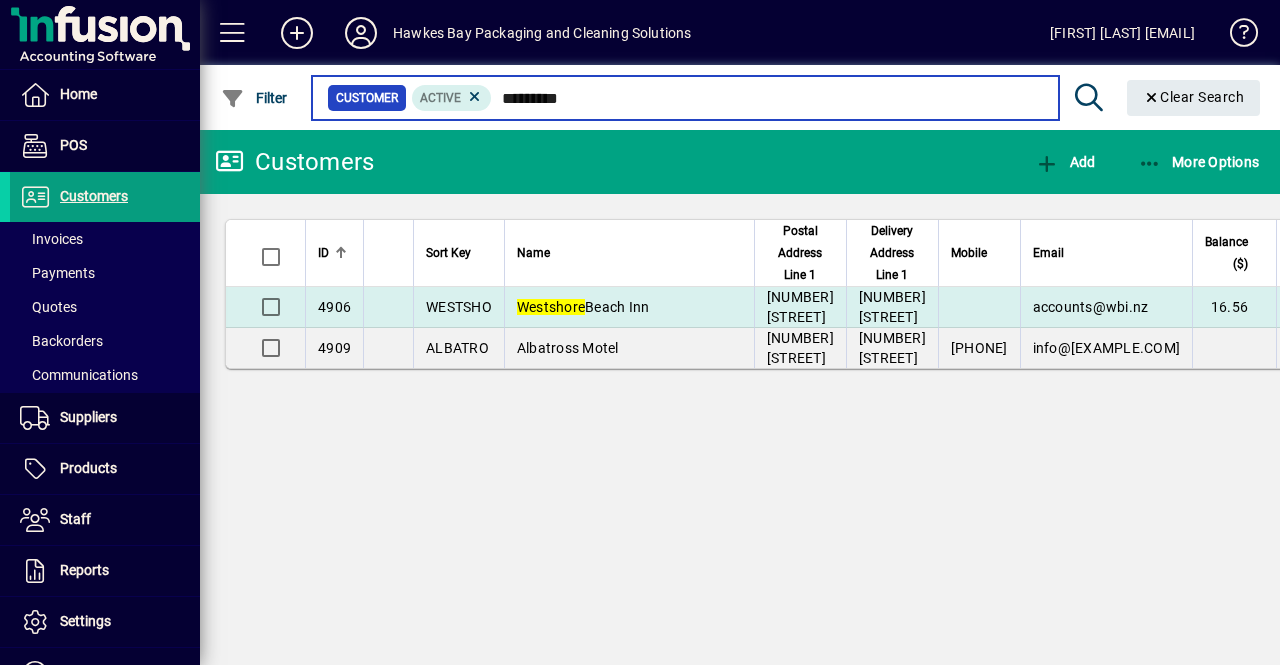 type on "*********" 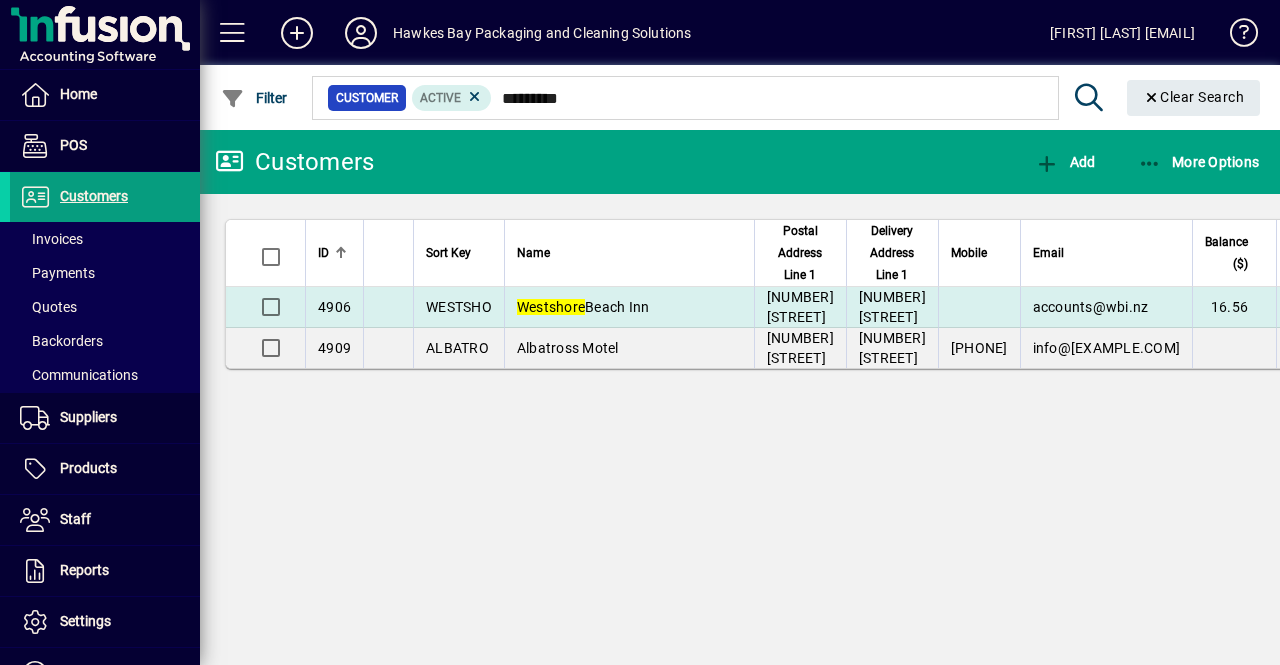 click on "Westshore Beach Inn" at bounding box center (629, 307) 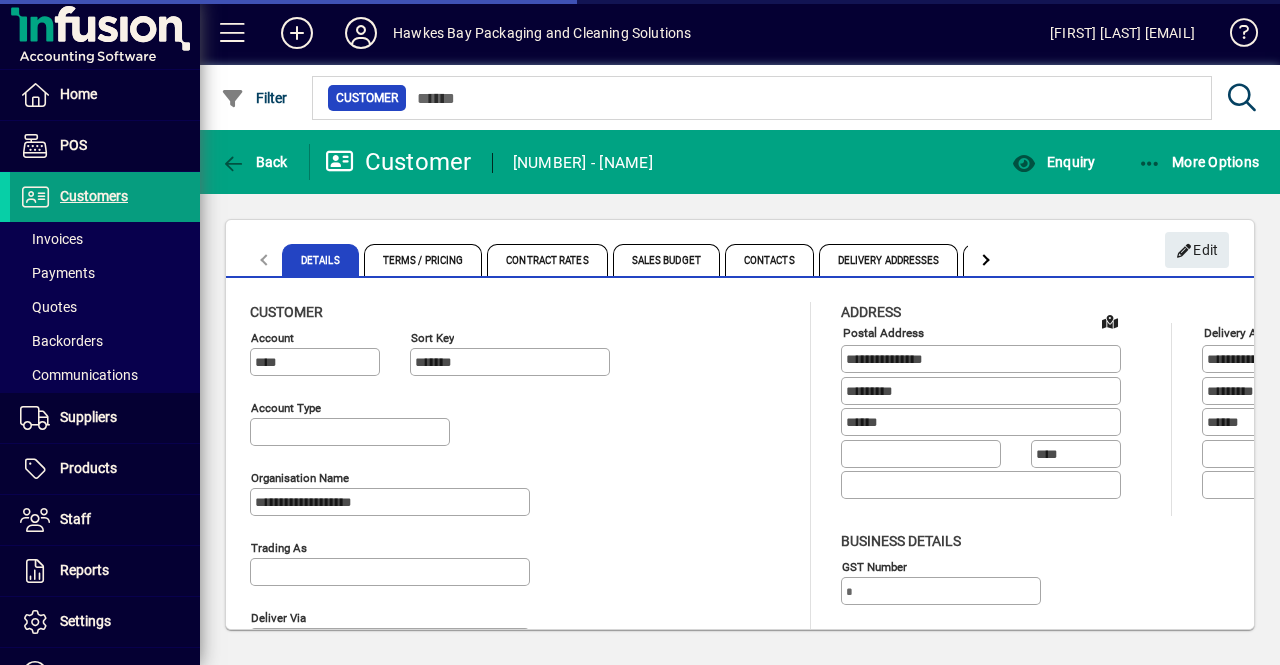 type on "**********" 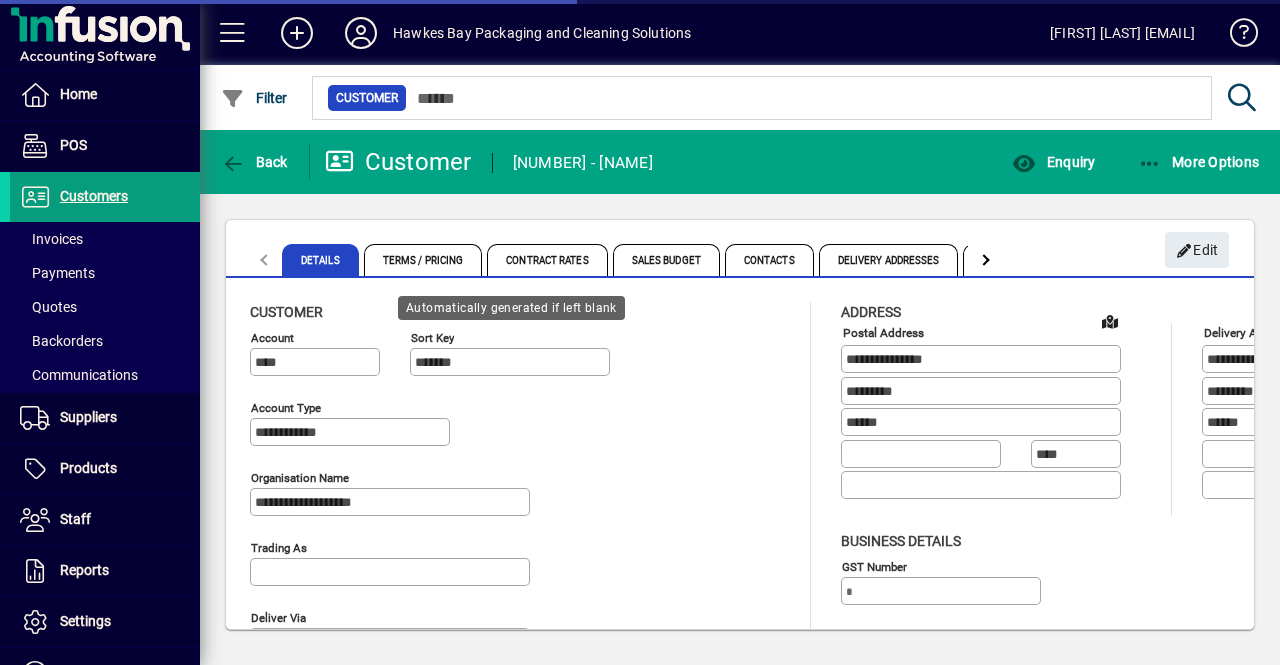 type on "**********" 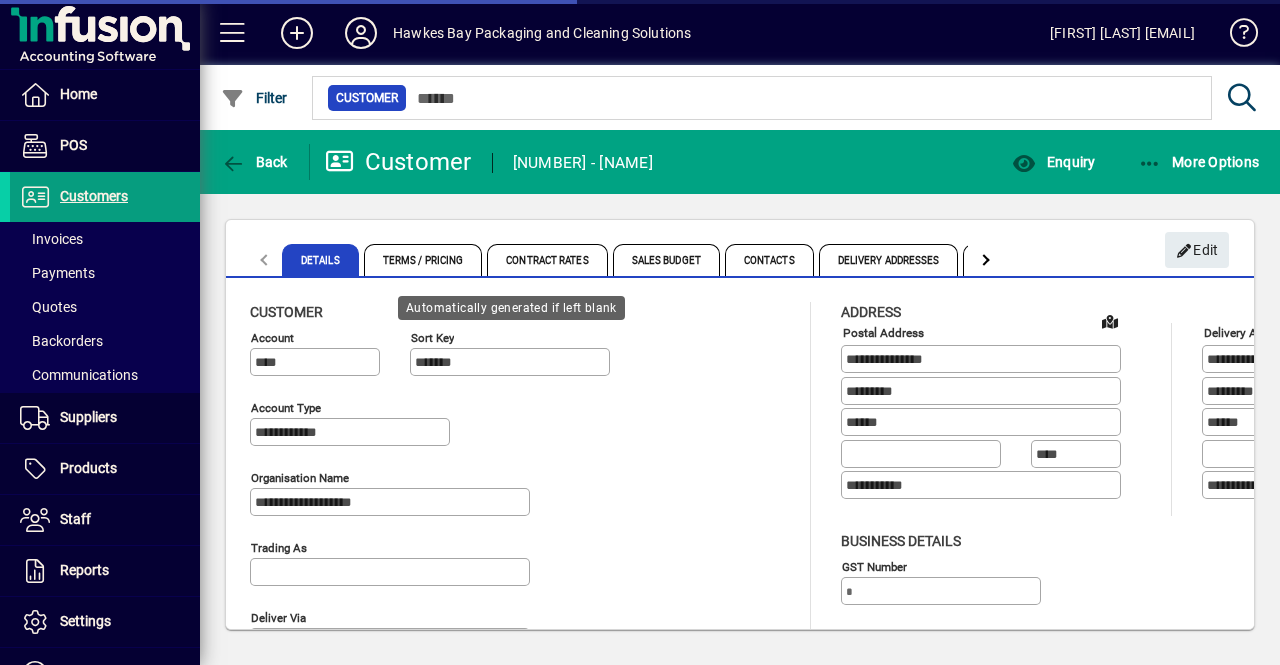 type on "**********" 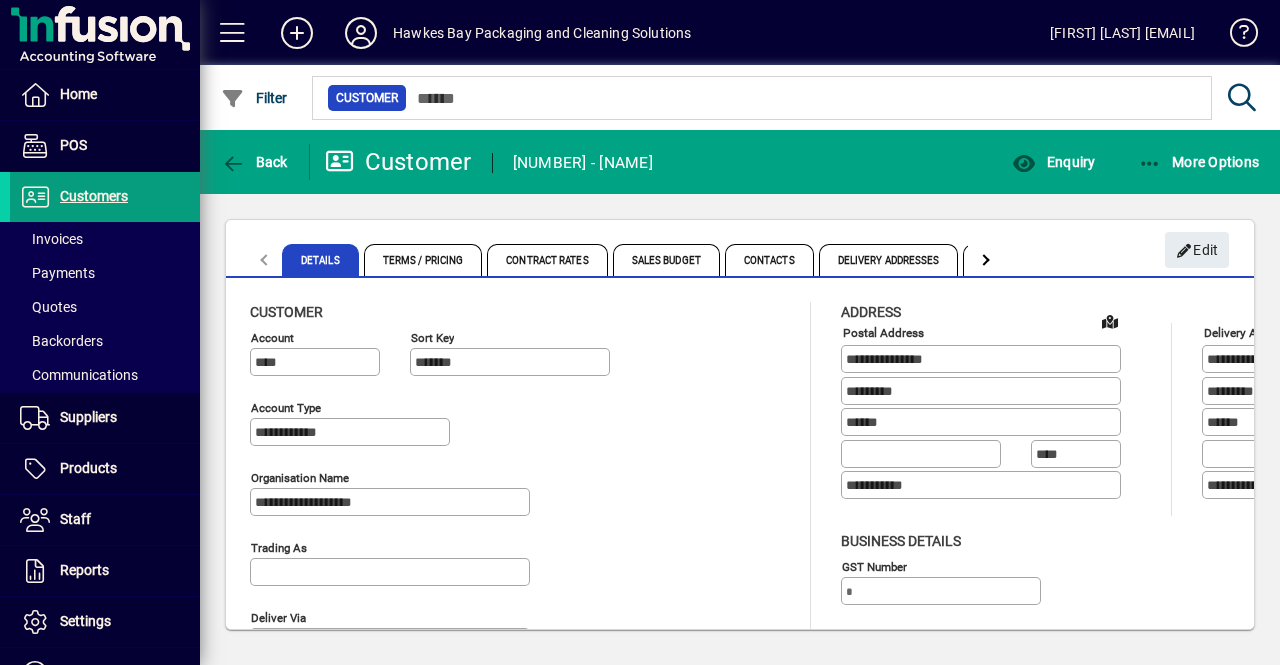 click 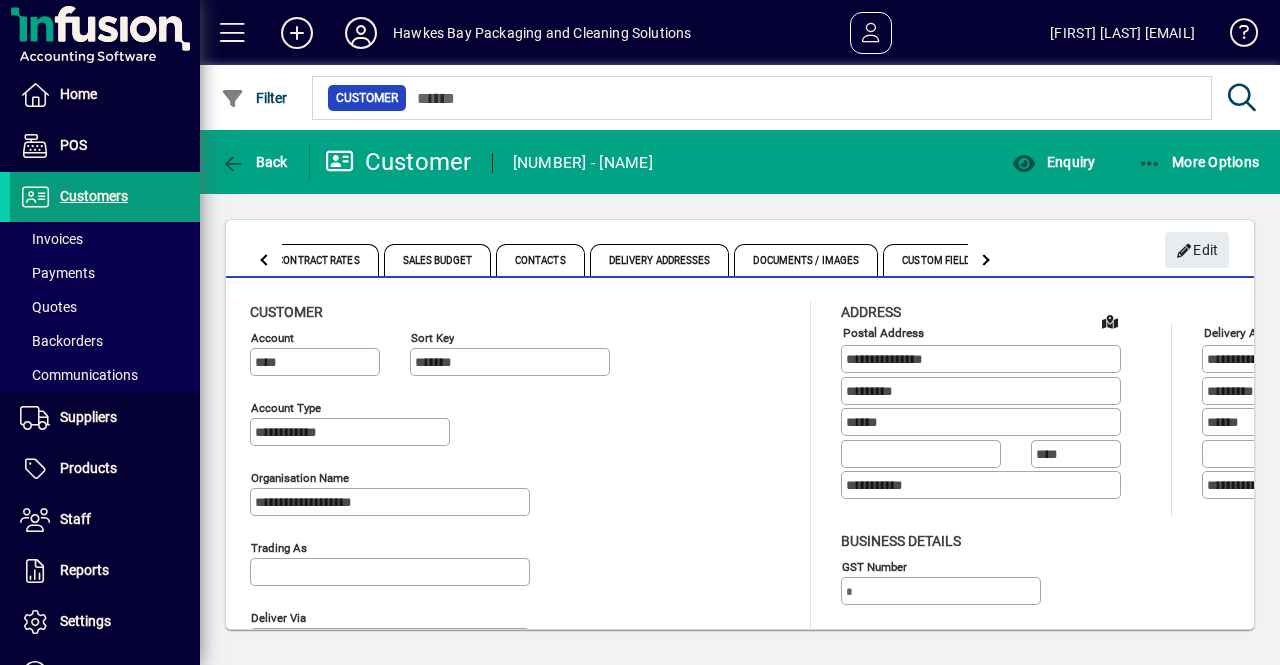 click 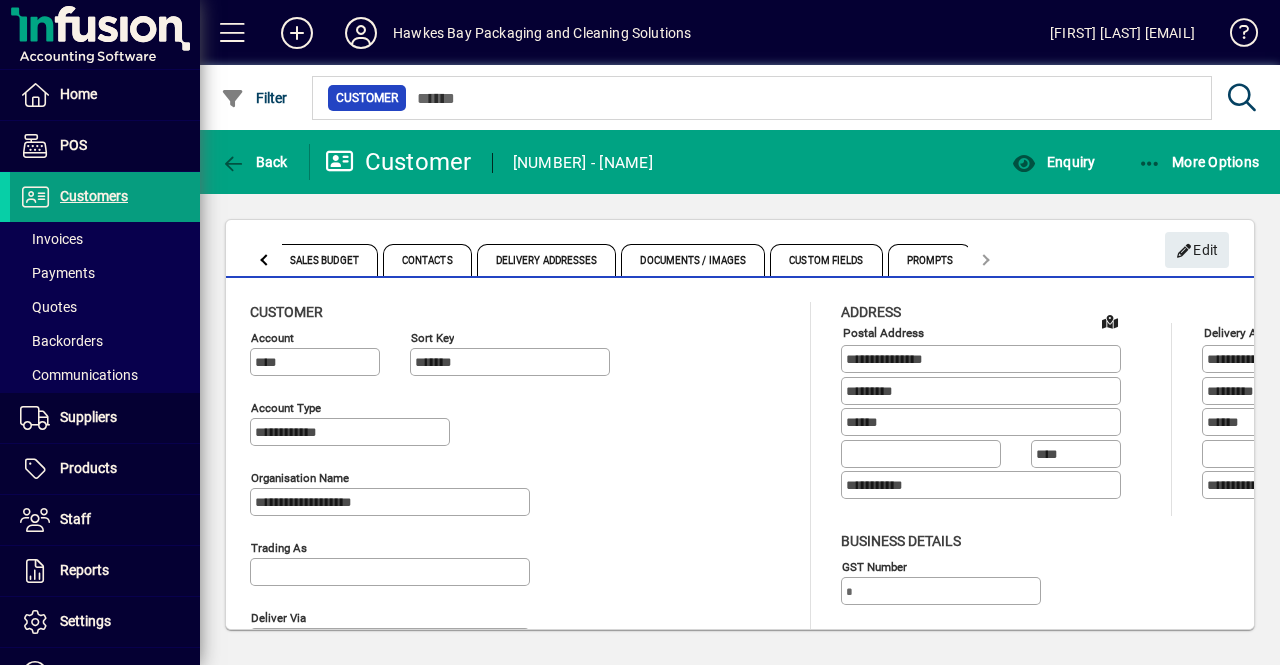 click 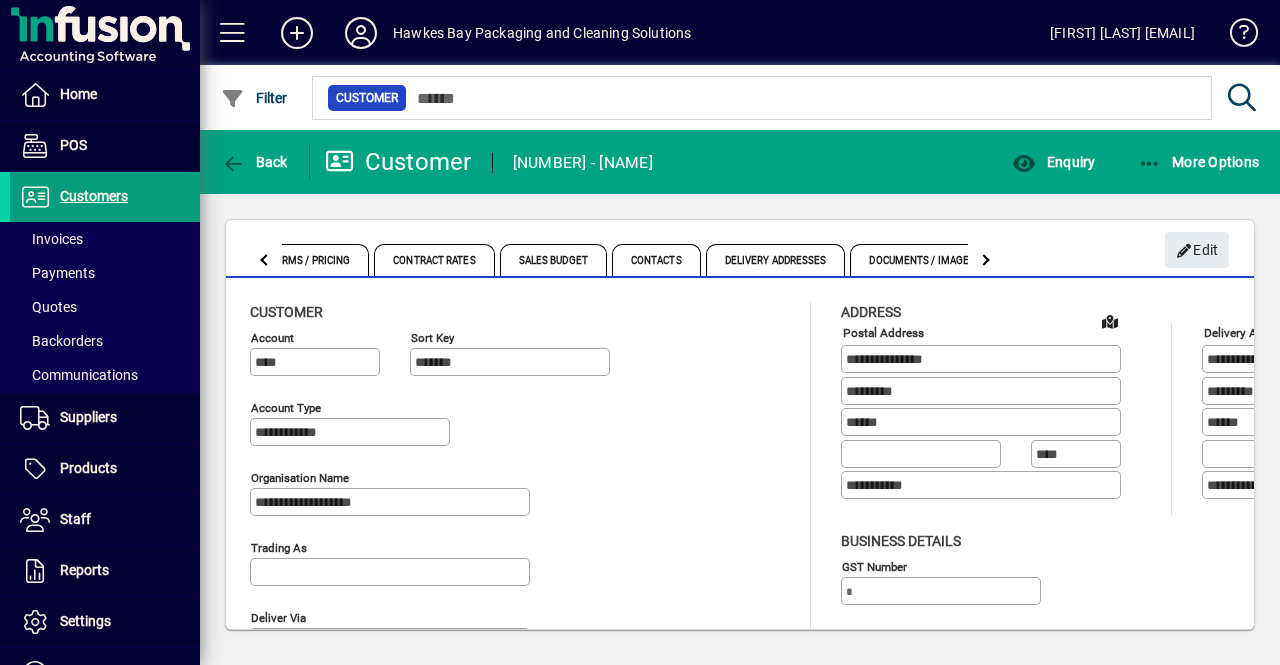 click 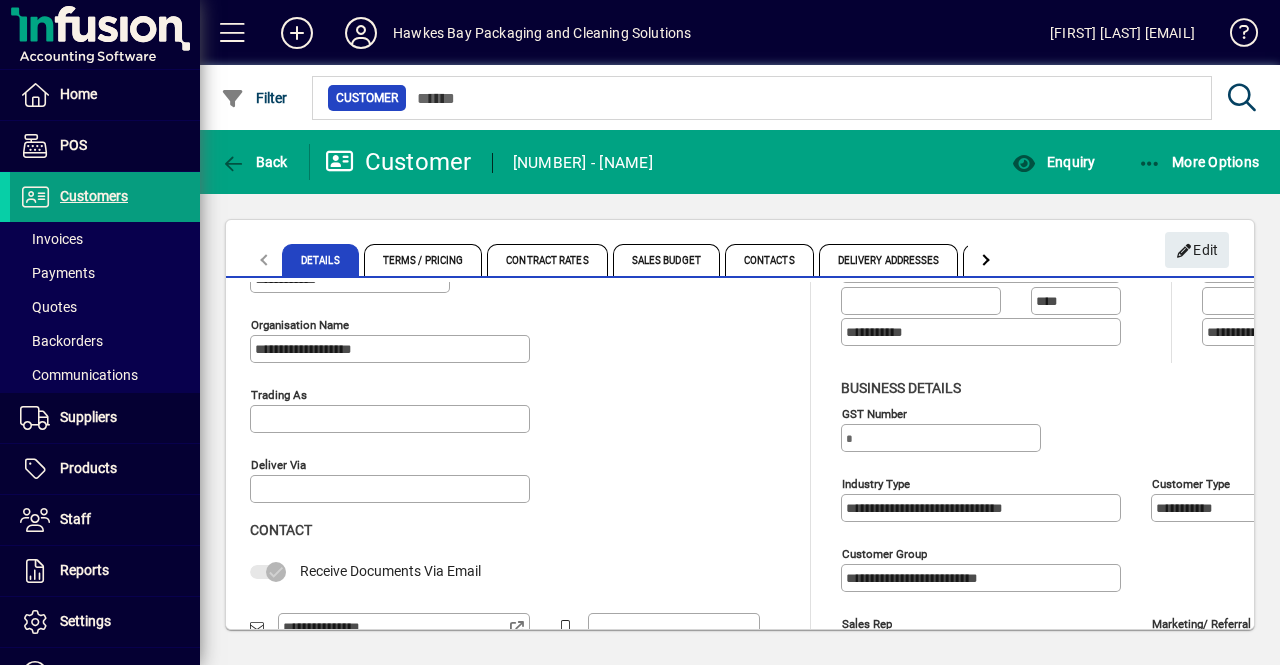 scroll, scrollTop: 0, scrollLeft: 0, axis: both 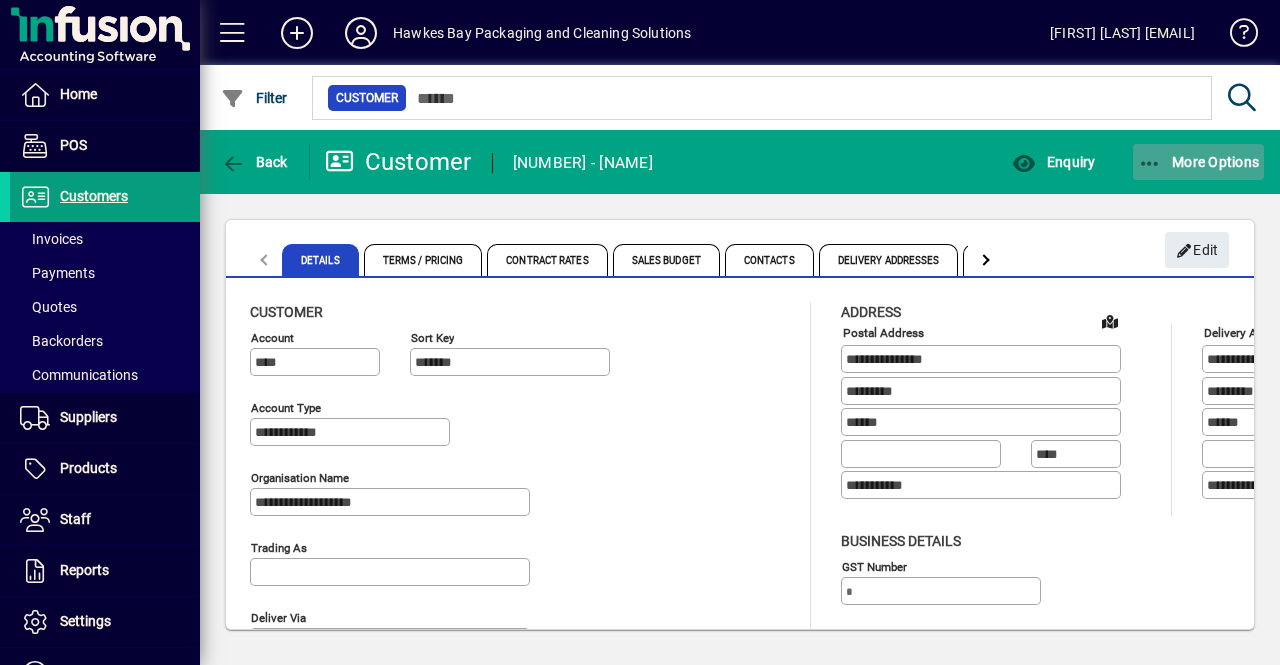click 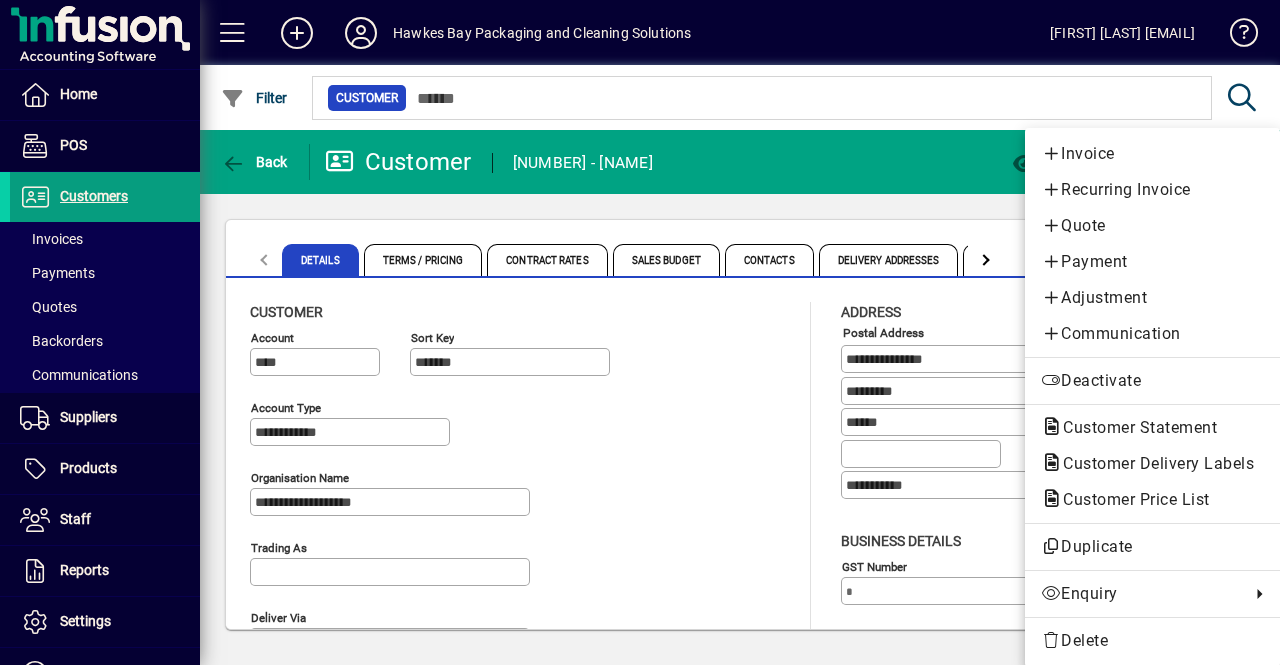 click at bounding box center [640, 332] 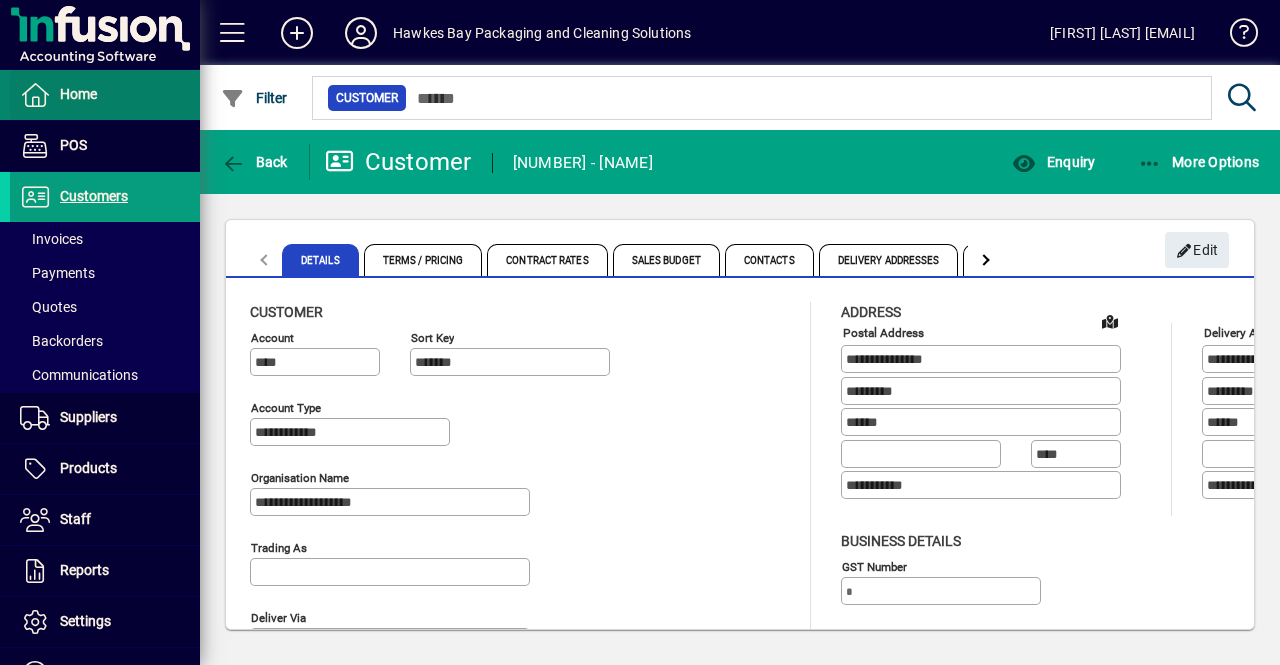 click on "Home" at bounding box center [78, 94] 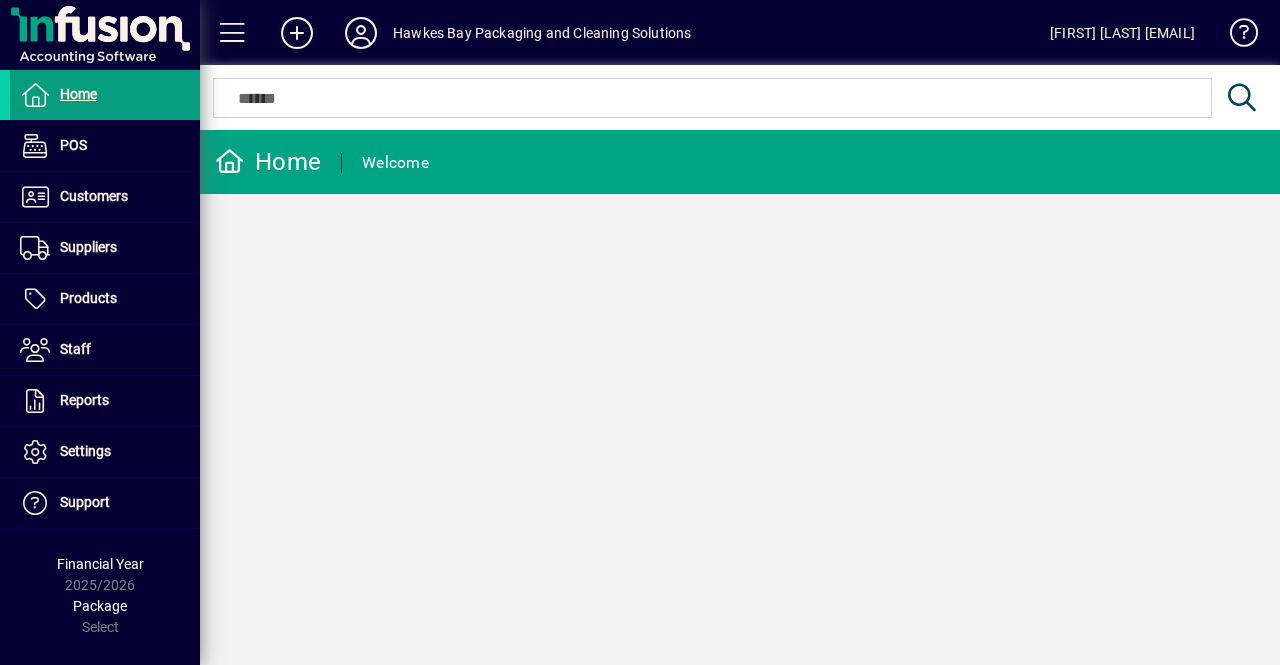 click 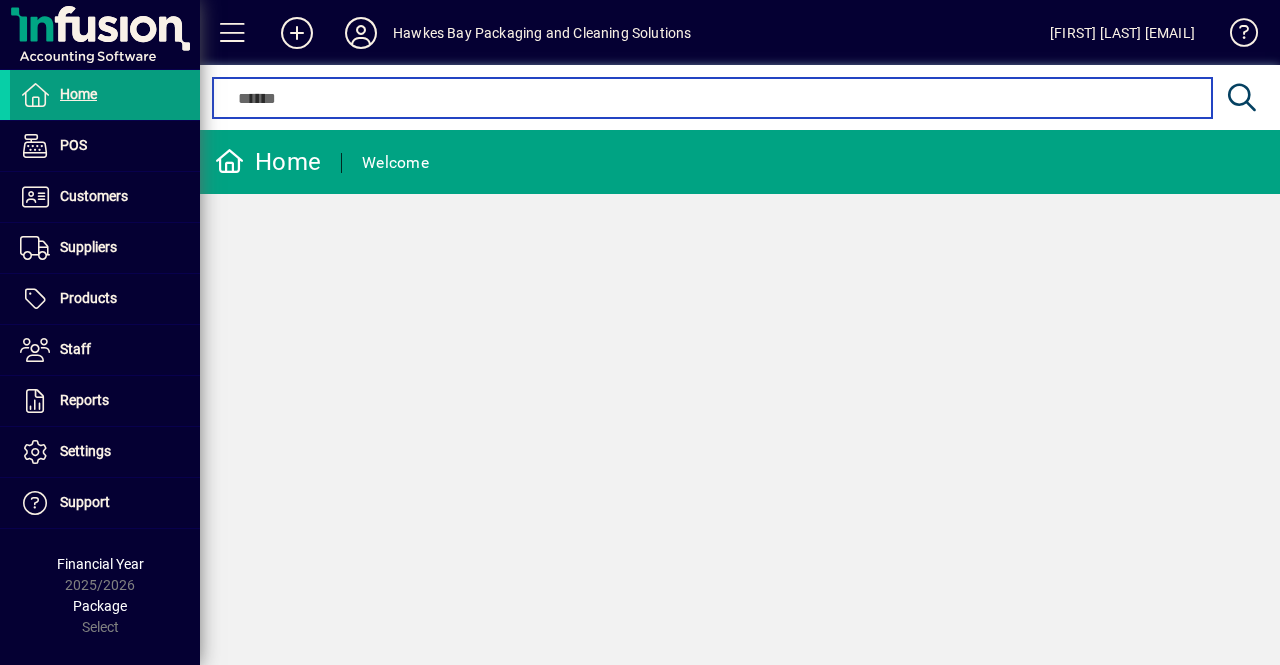 click at bounding box center [712, 98] 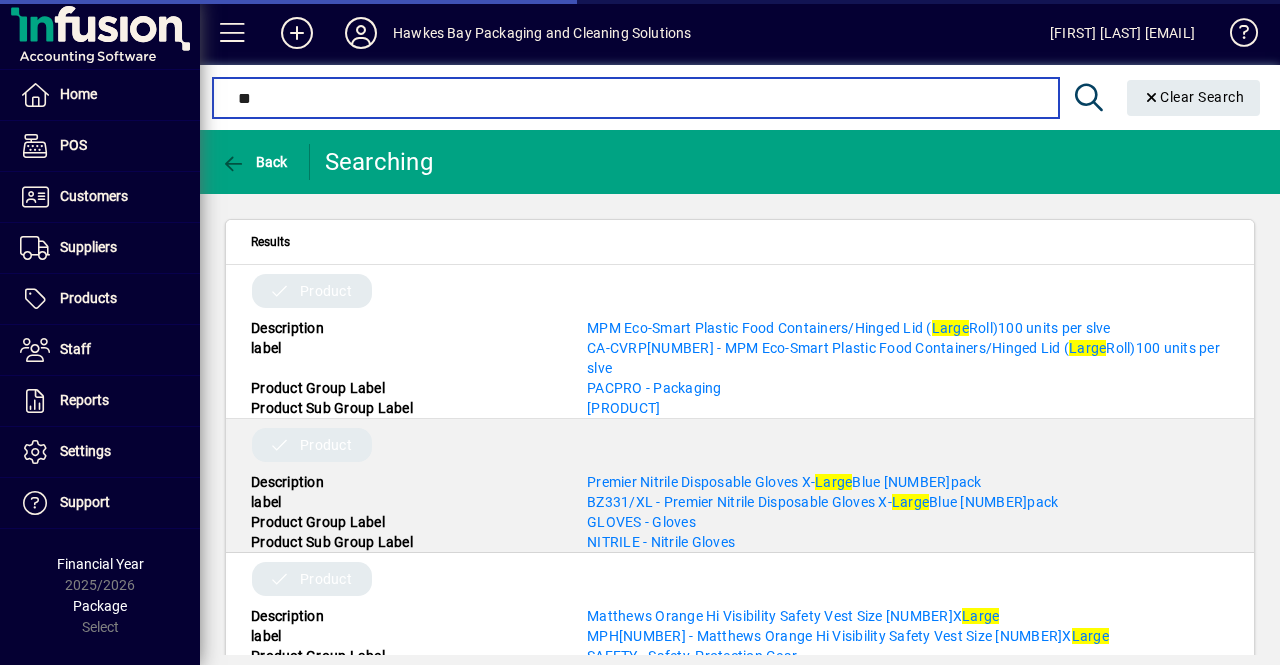 type on "*" 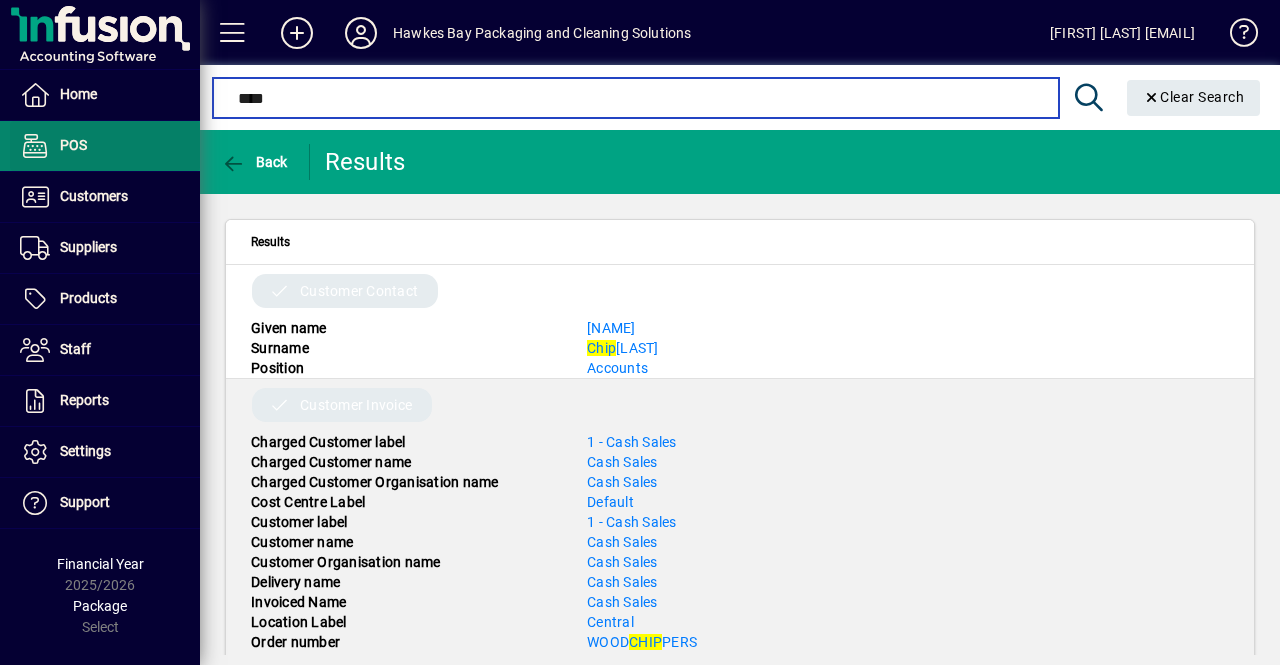 type on "****" 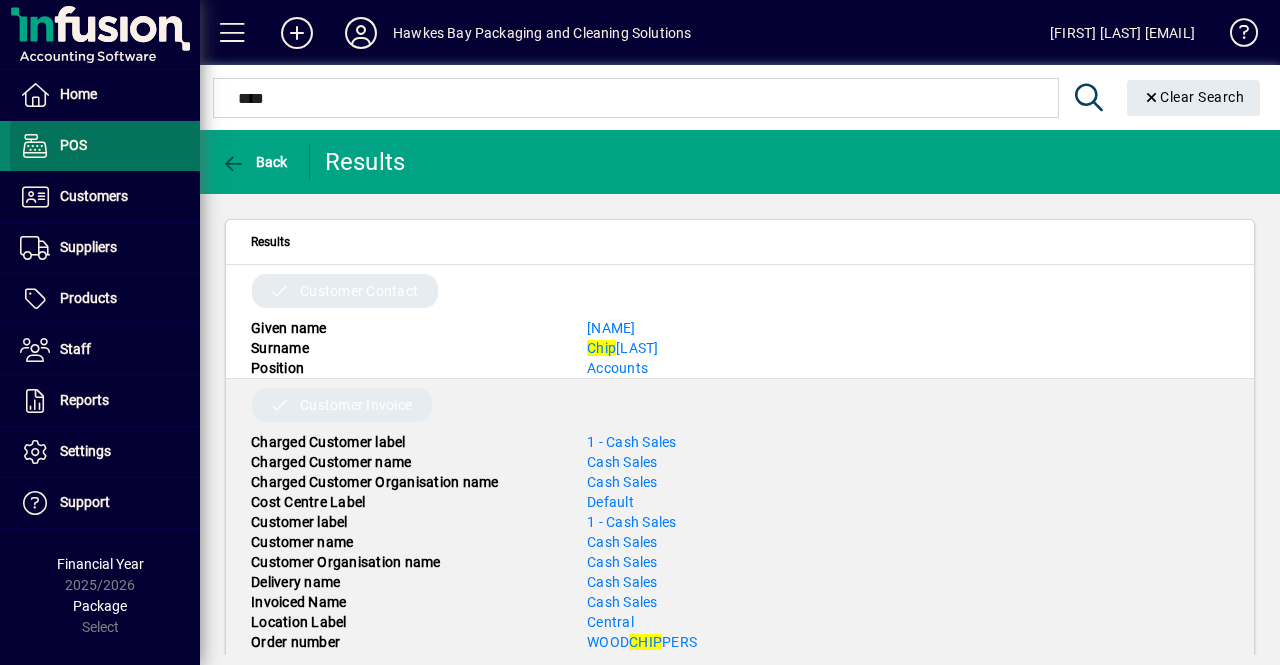 click on "POS" at bounding box center (48, 146) 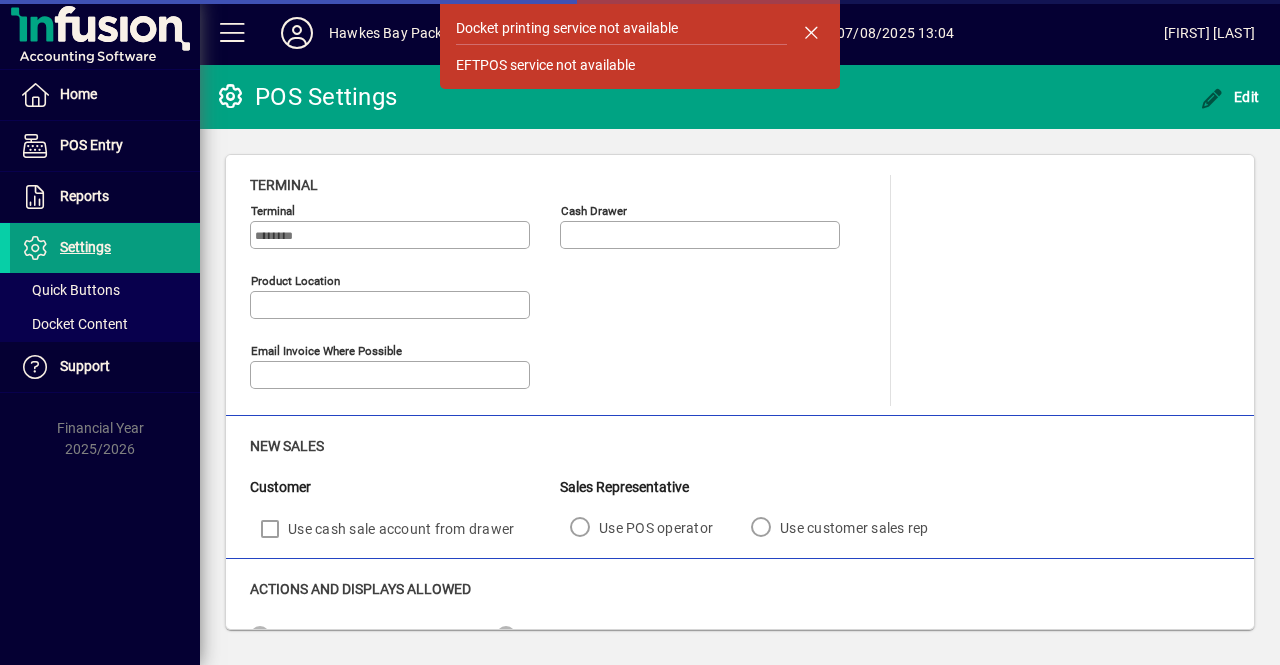 type on "**********" 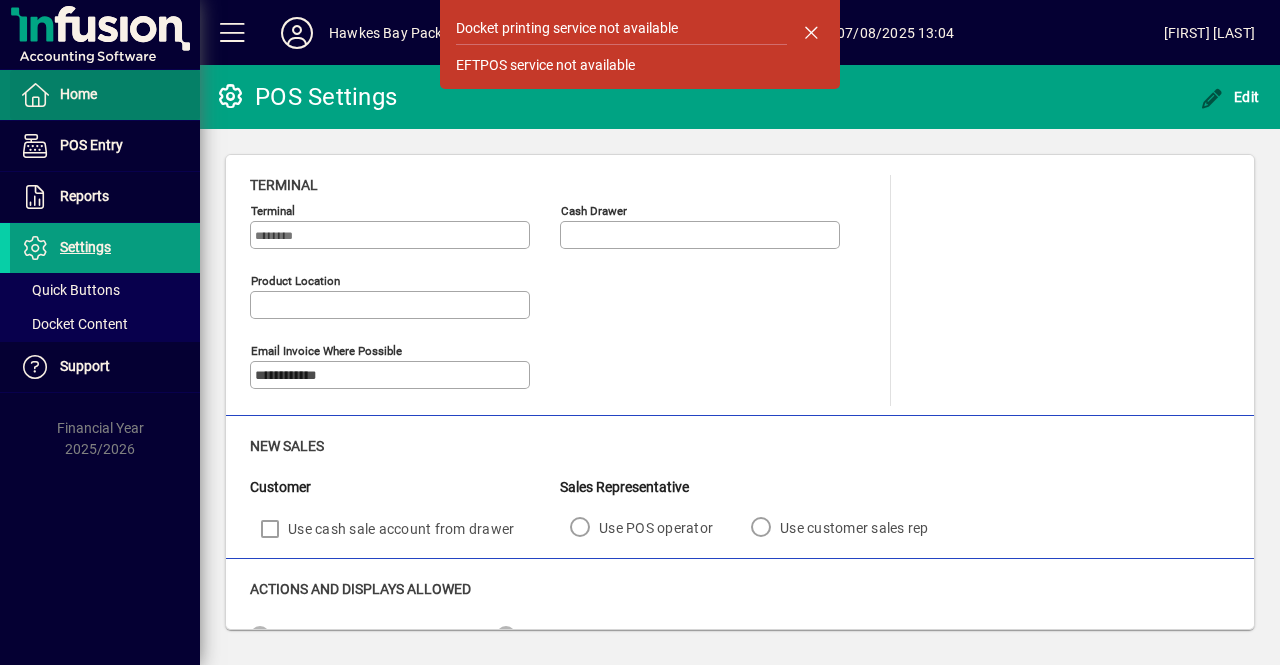 click on "Home" at bounding box center [78, 94] 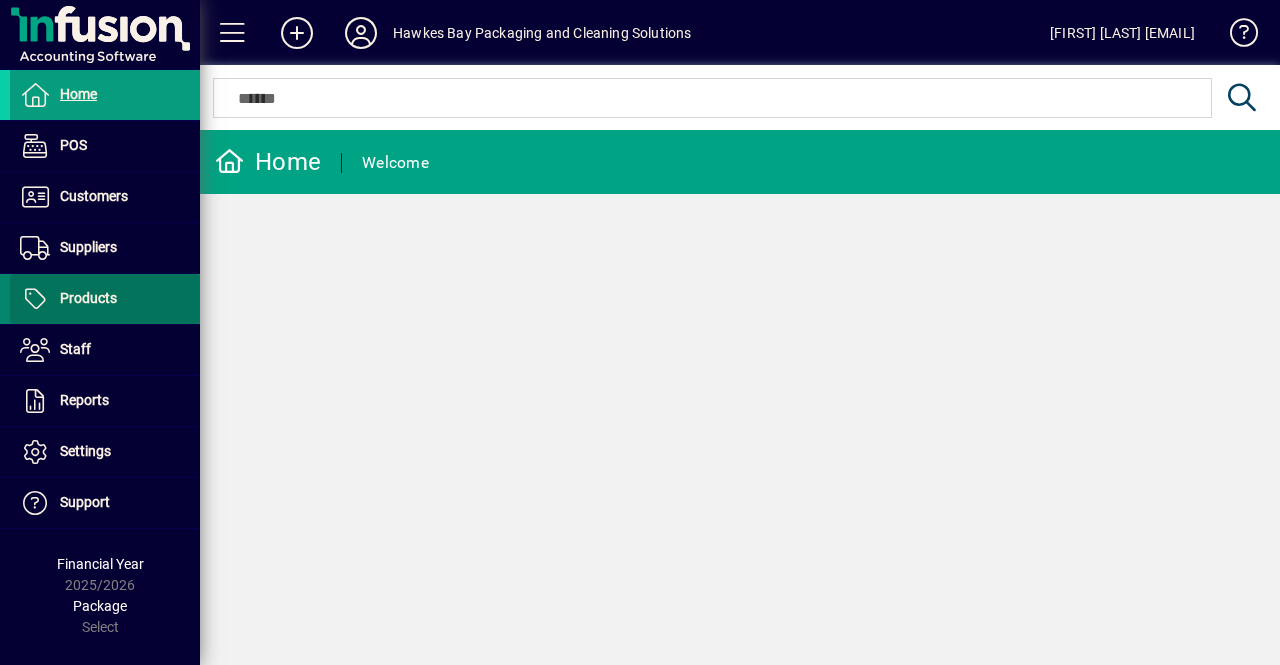 click on "Products" at bounding box center [88, 298] 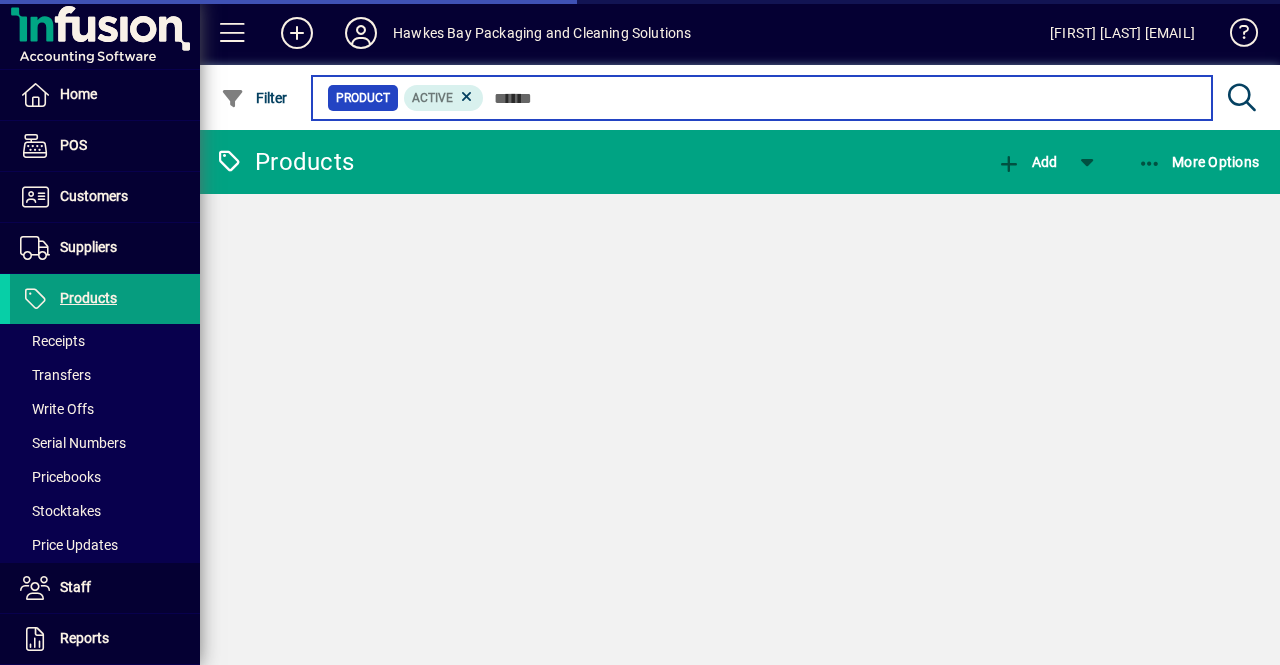 click at bounding box center [840, 98] 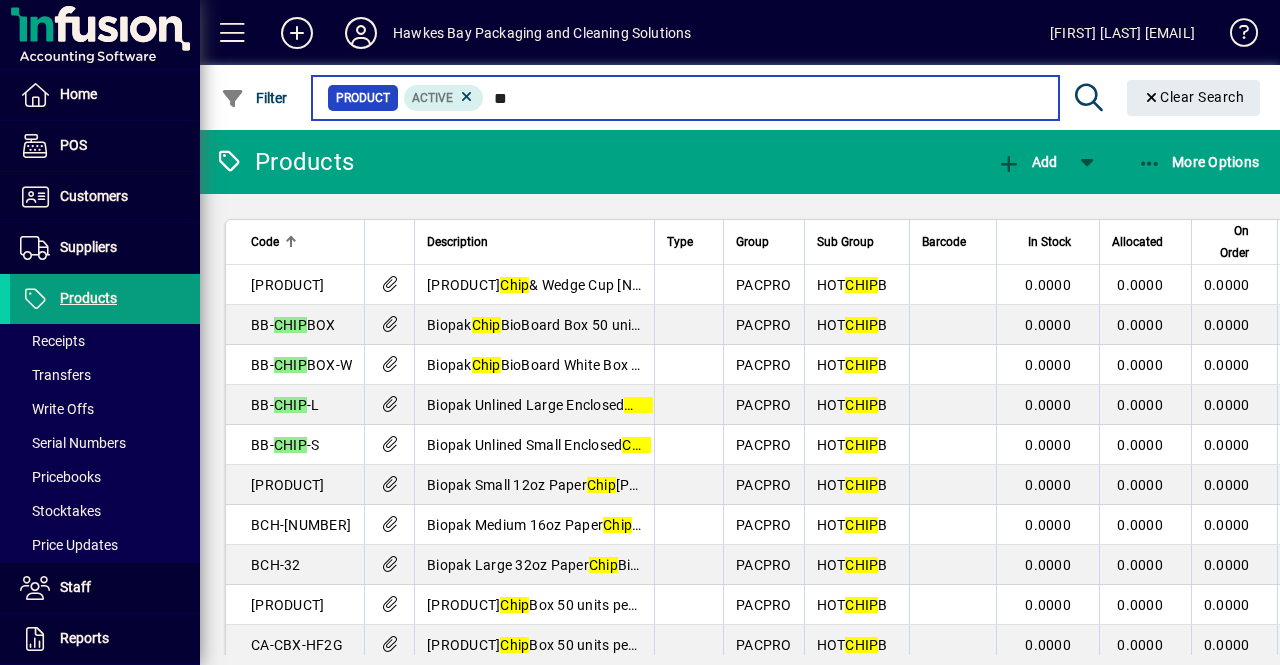 type on "*" 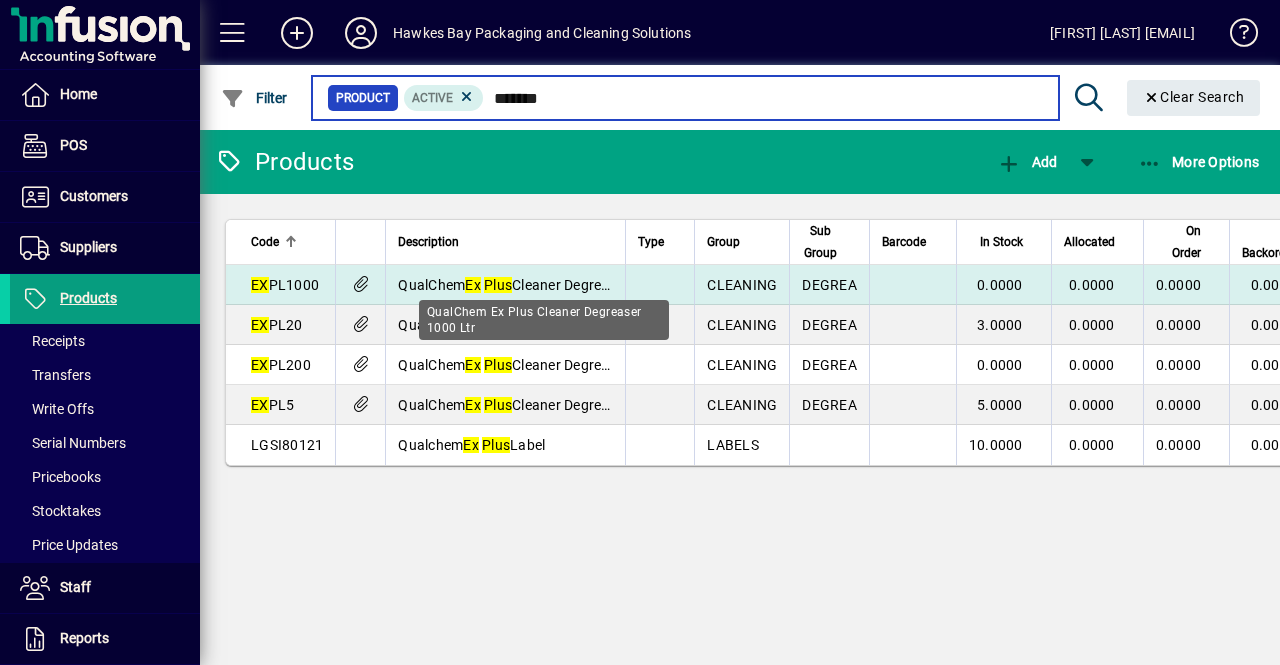 type on "*******" 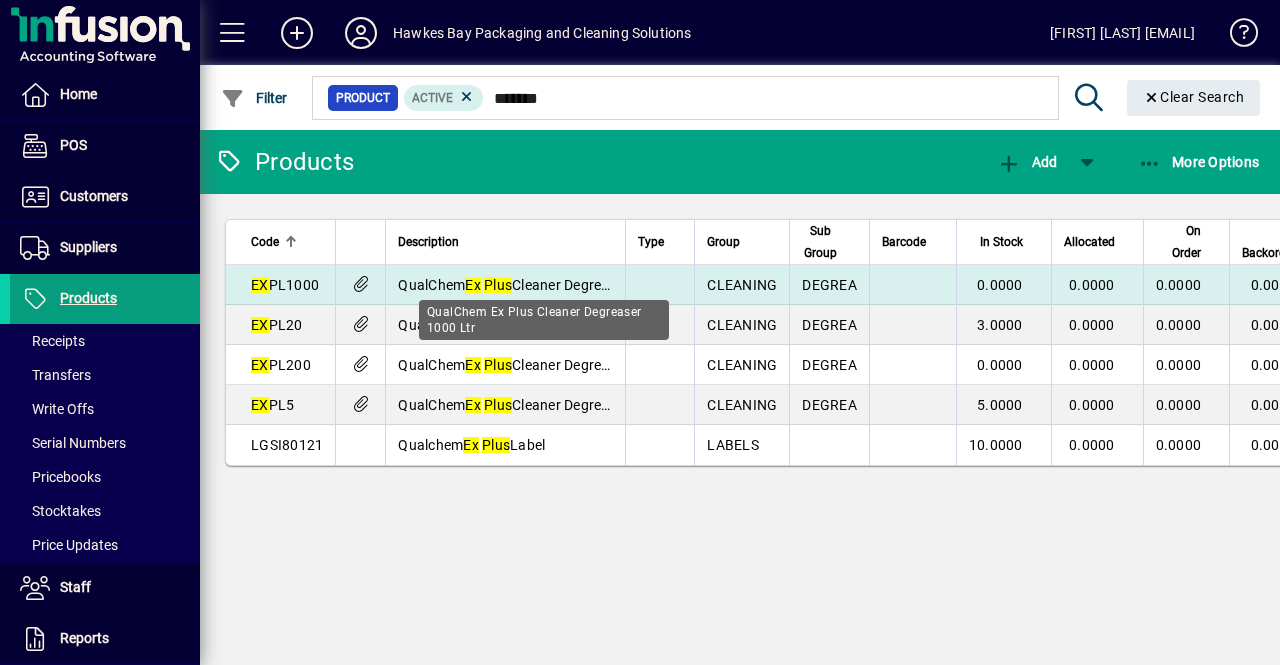 click on "QualChem  Ex   Plus  Cleaner Degreaser 1000 Ltr" at bounding box center [542, 285] 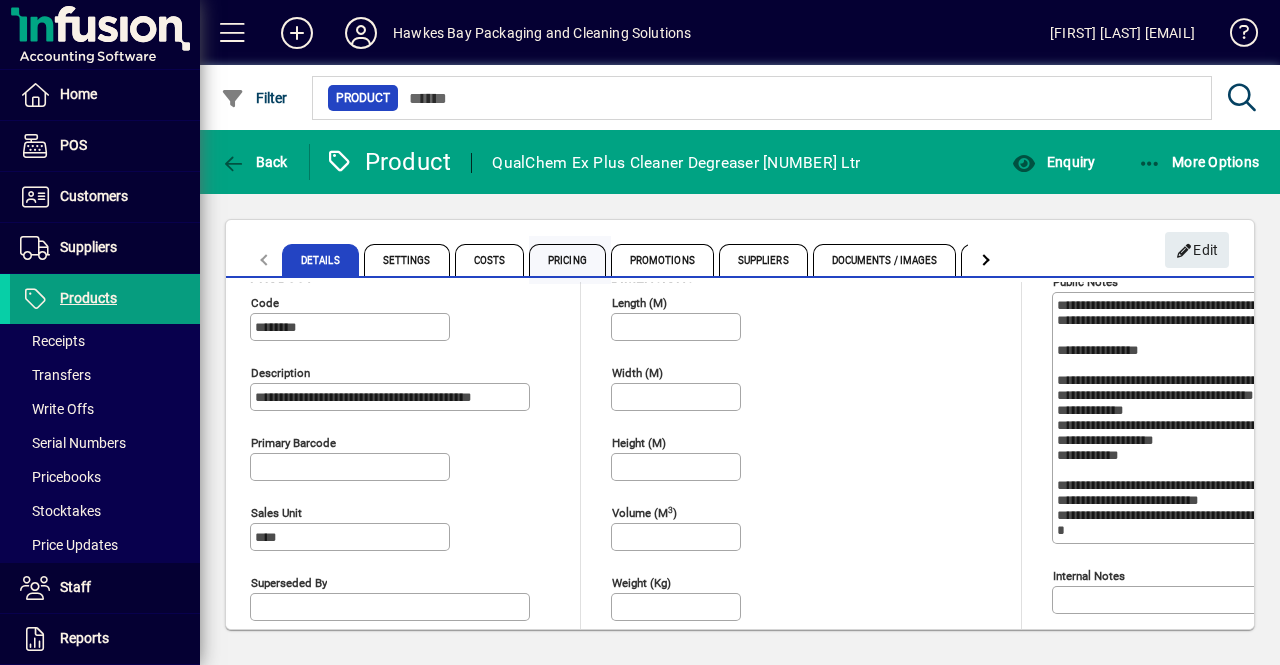scroll, scrollTop: 36, scrollLeft: 0, axis: vertical 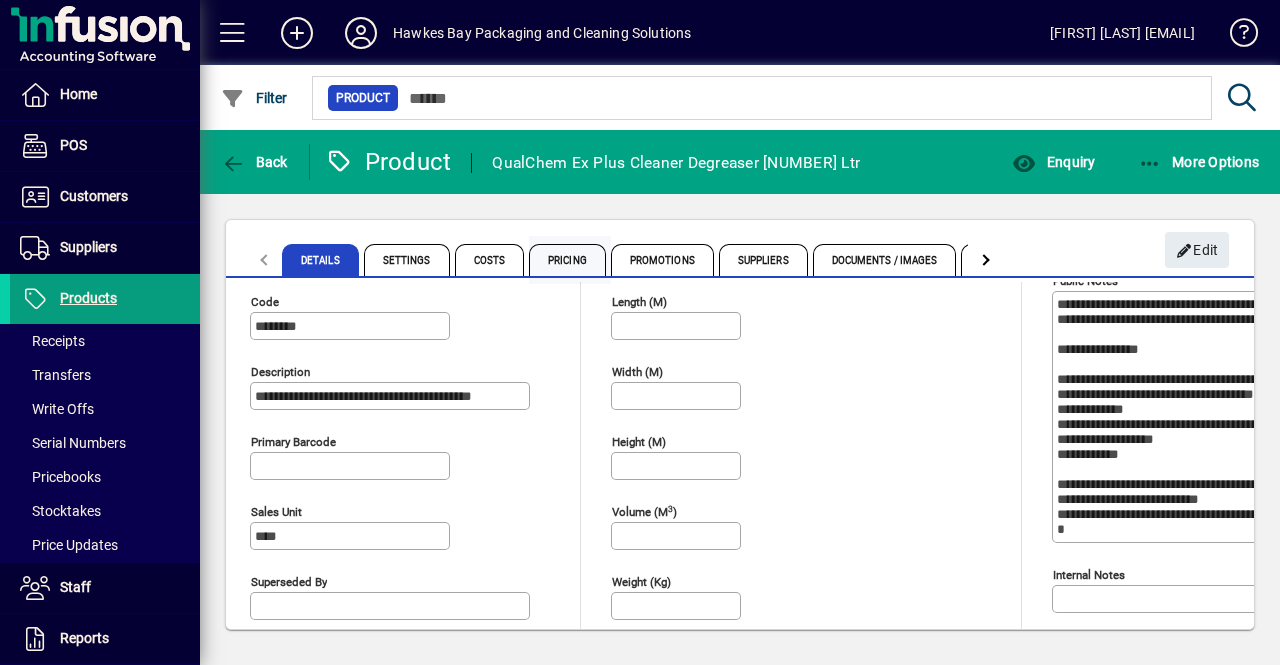 click on "Pricing" at bounding box center (567, 260) 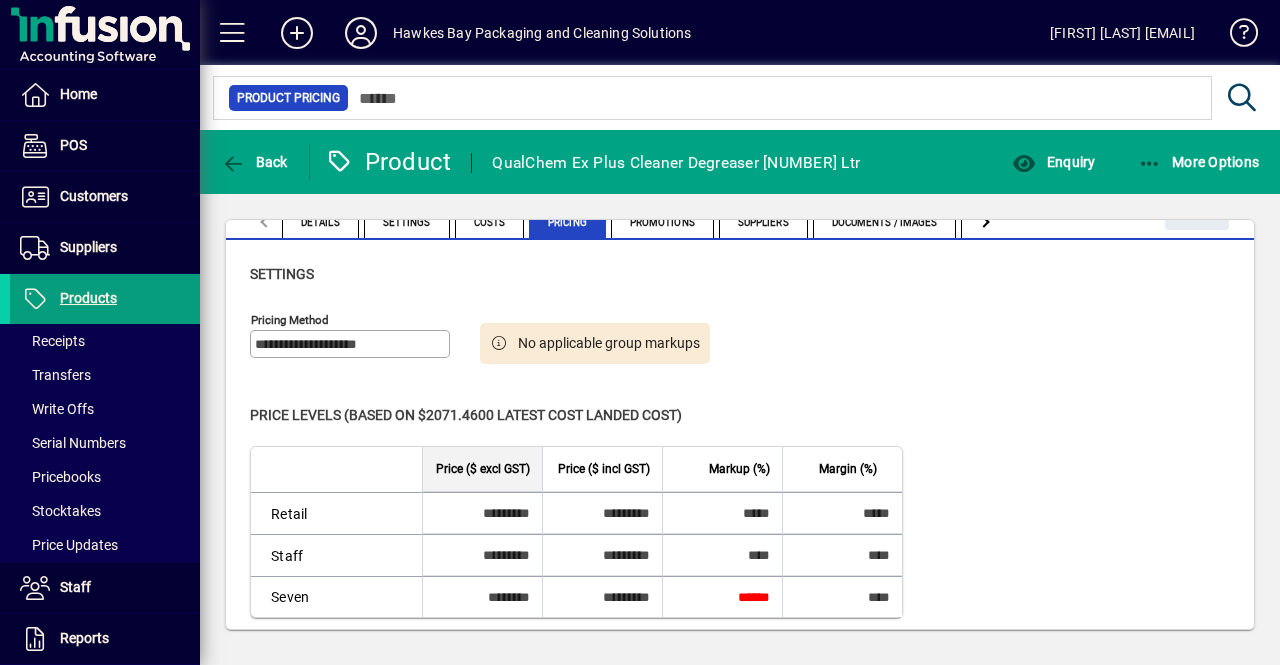 scroll, scrollTop: 0, scrollLeft: 0, axis: both 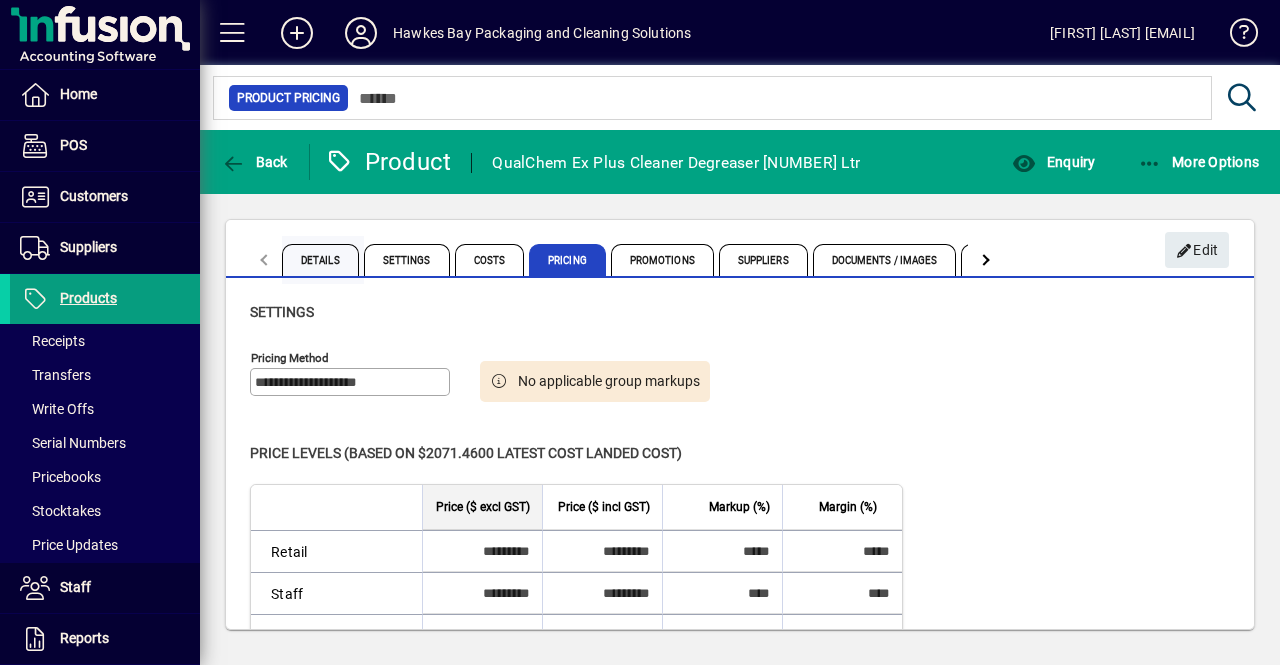 click on "Details" at bounding box center [320, 260] 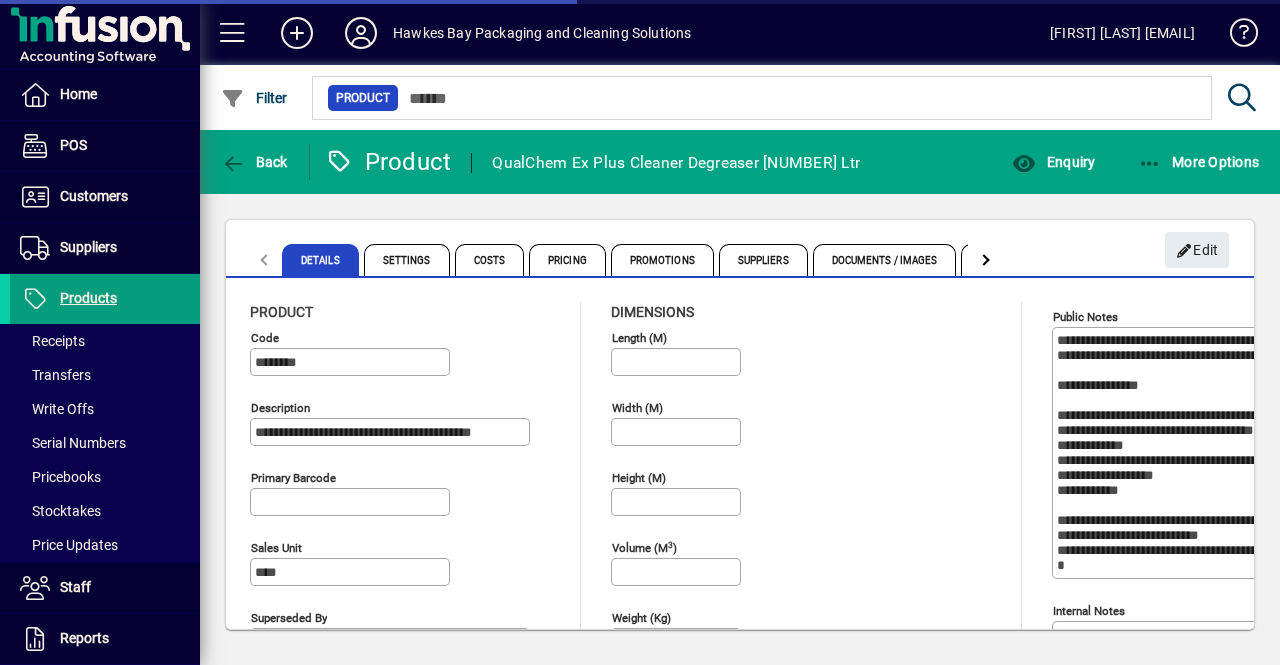 type on "****" 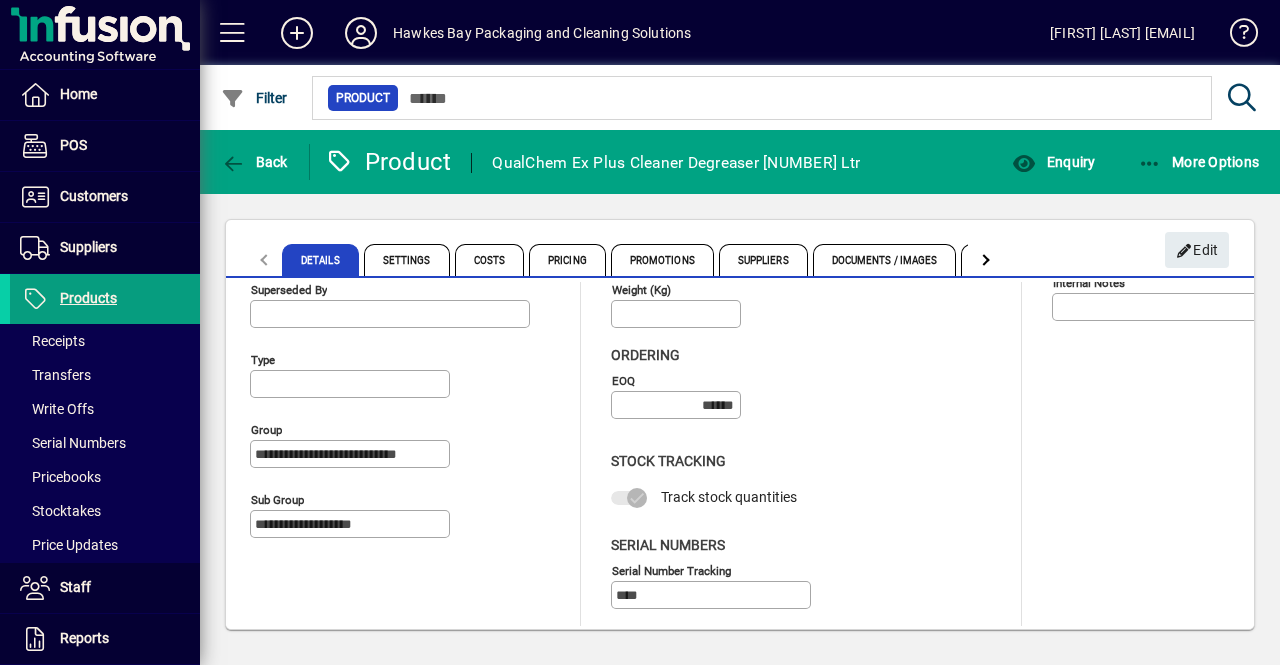 scroll, scrollTop: 0, scrollLeft: 0, axis: both 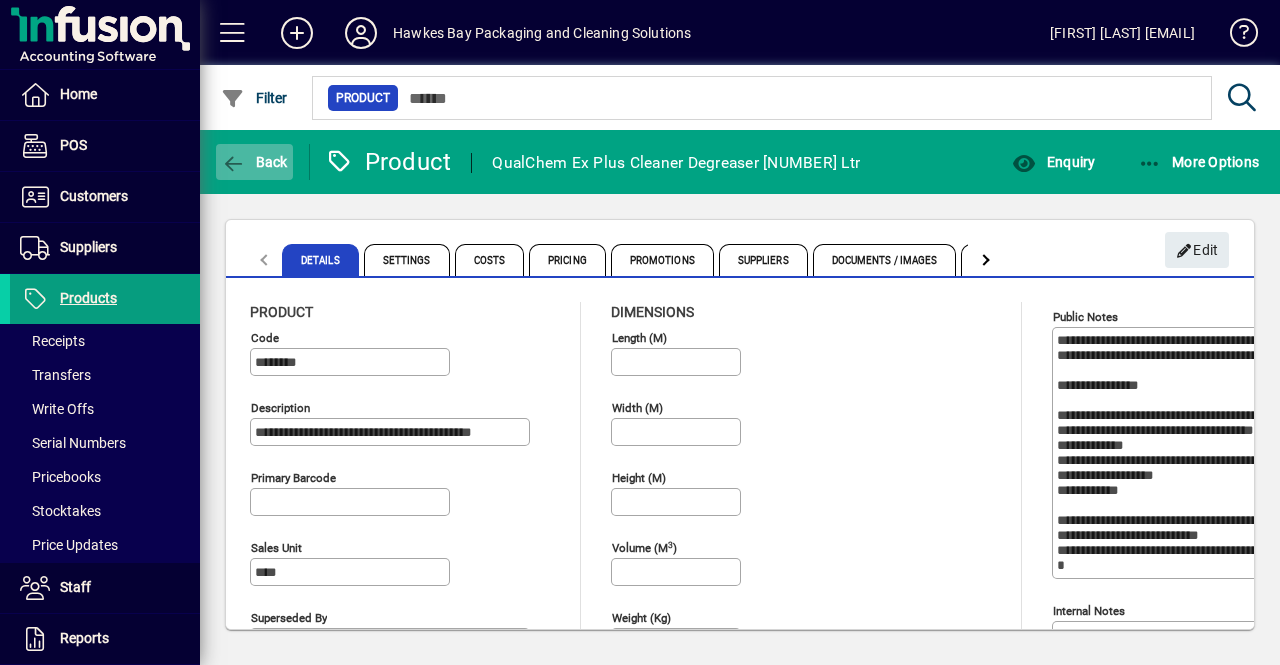 click 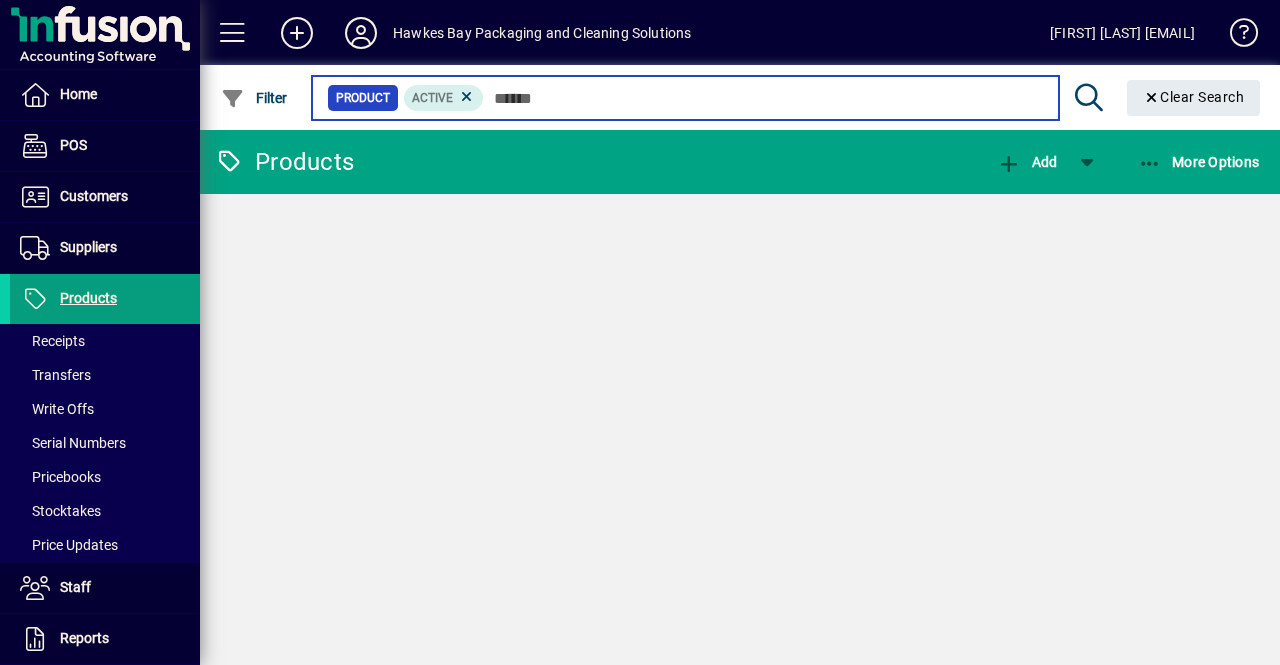 type on "*******" 